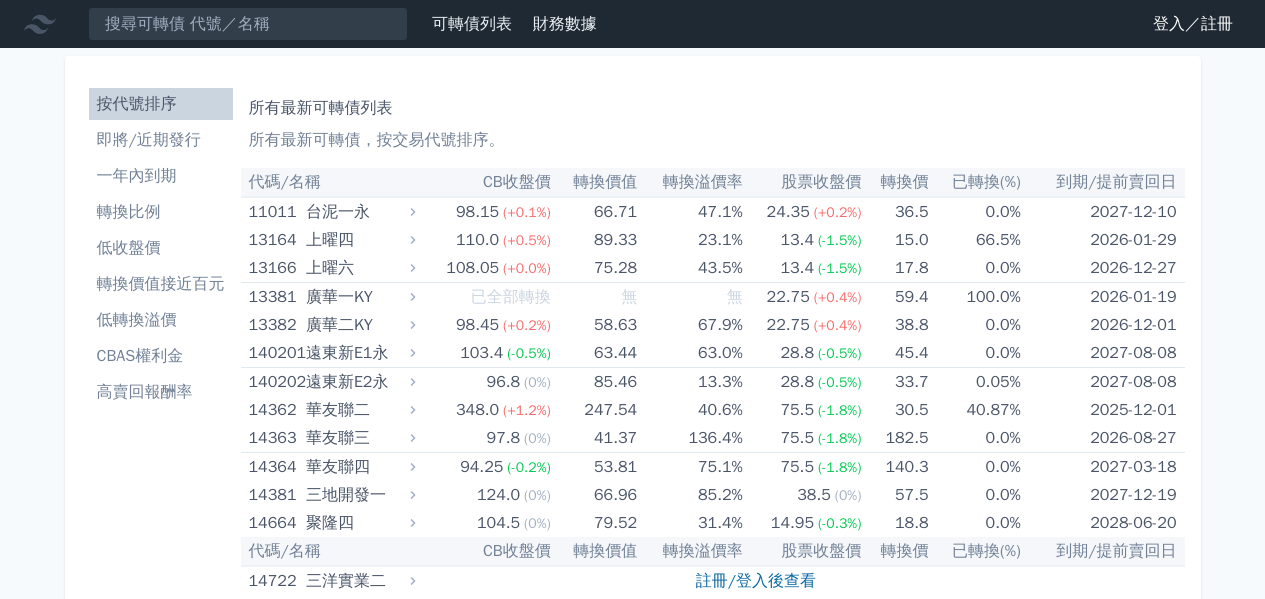 scroll, scrollTop: 0, scrollLeft: 0, axis: both 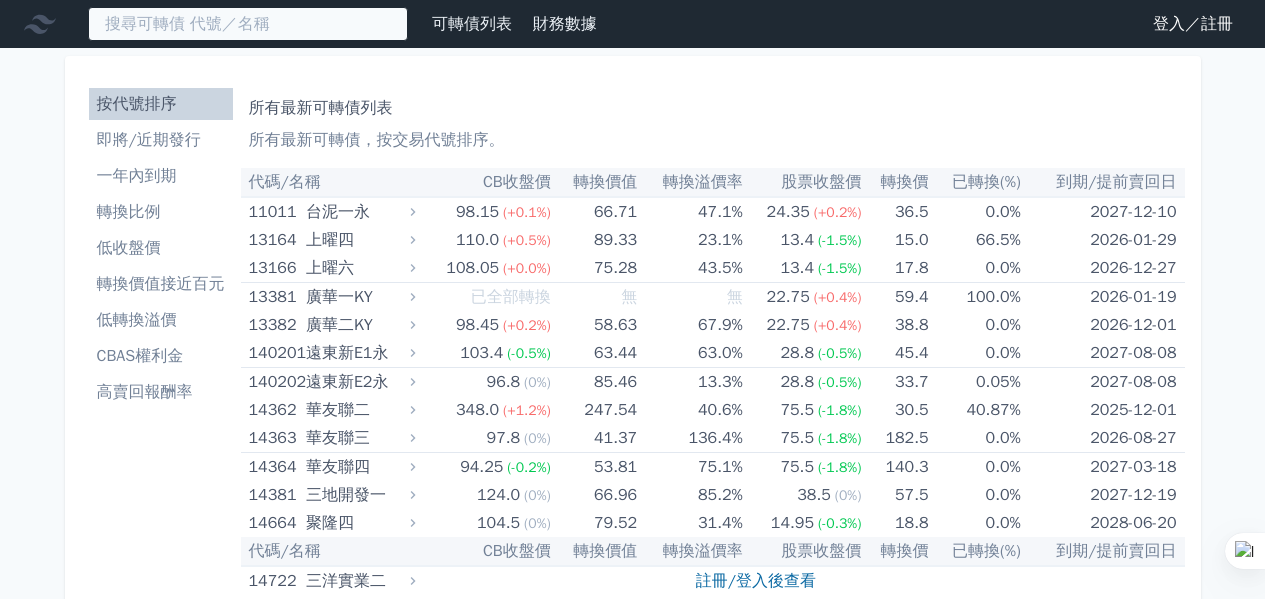 click at bounding box center [248, 24] 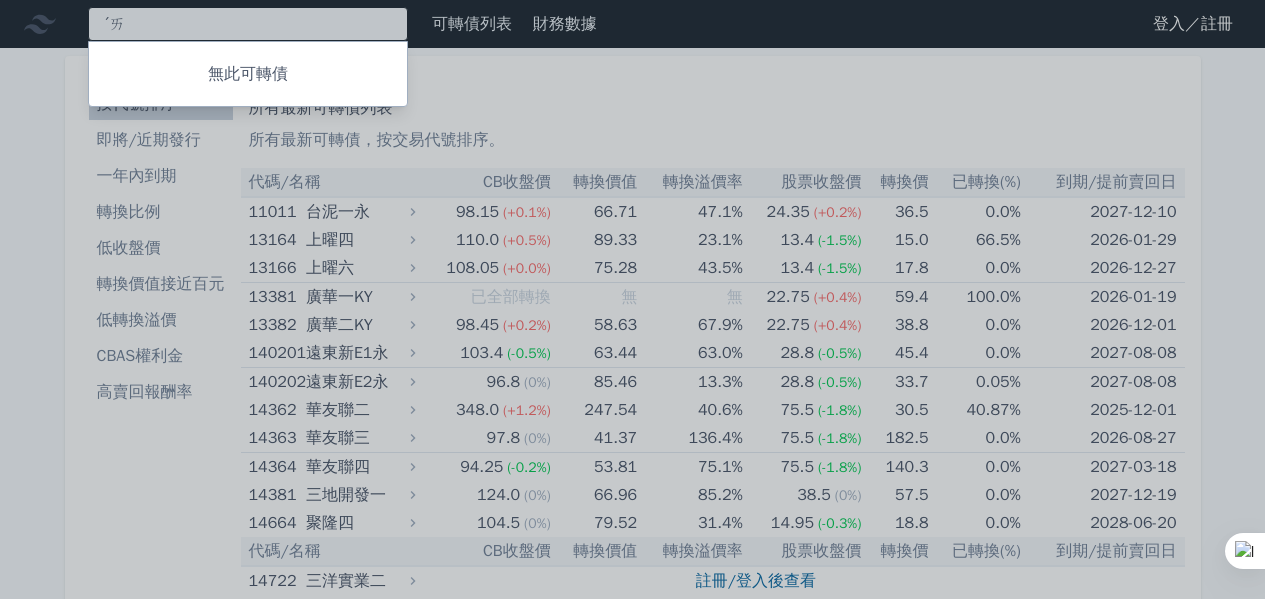 type on "ˊ" 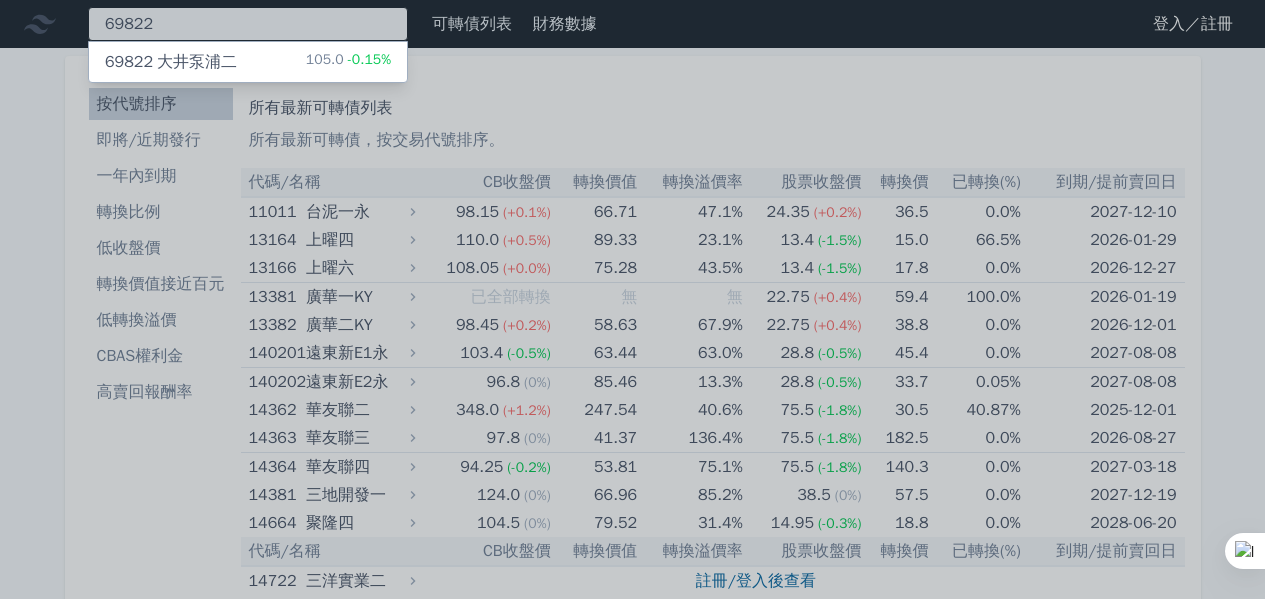 type on "69822" 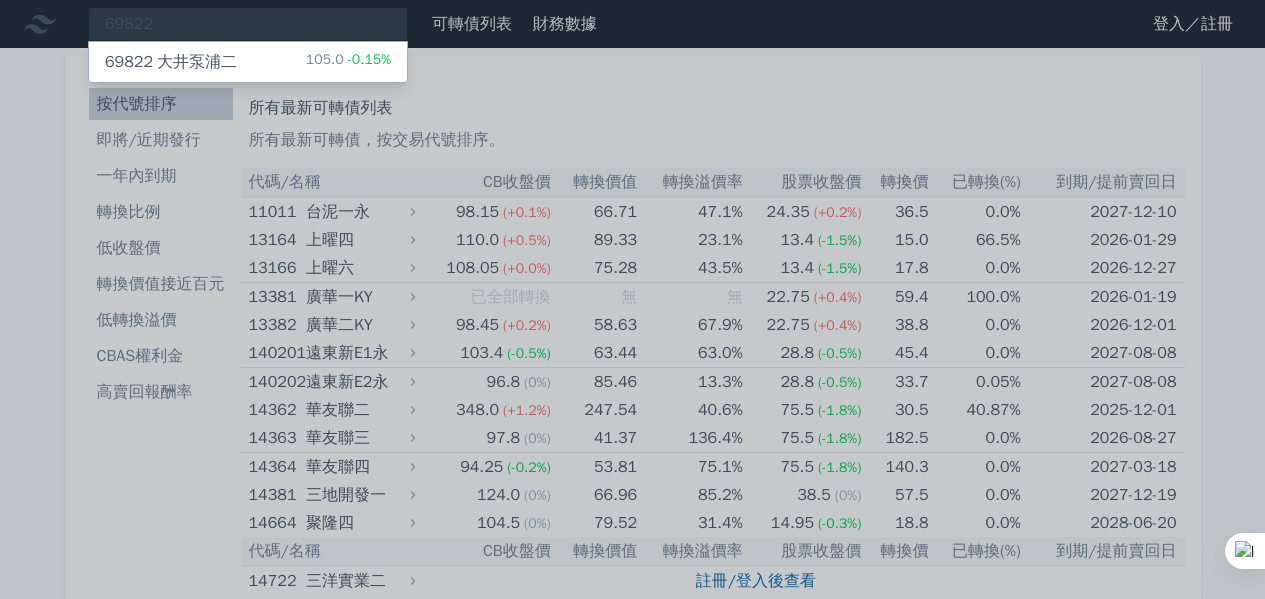 click on "69822 大井泵浦二
105.0 -0.15%" at bounding box center [248, 62] 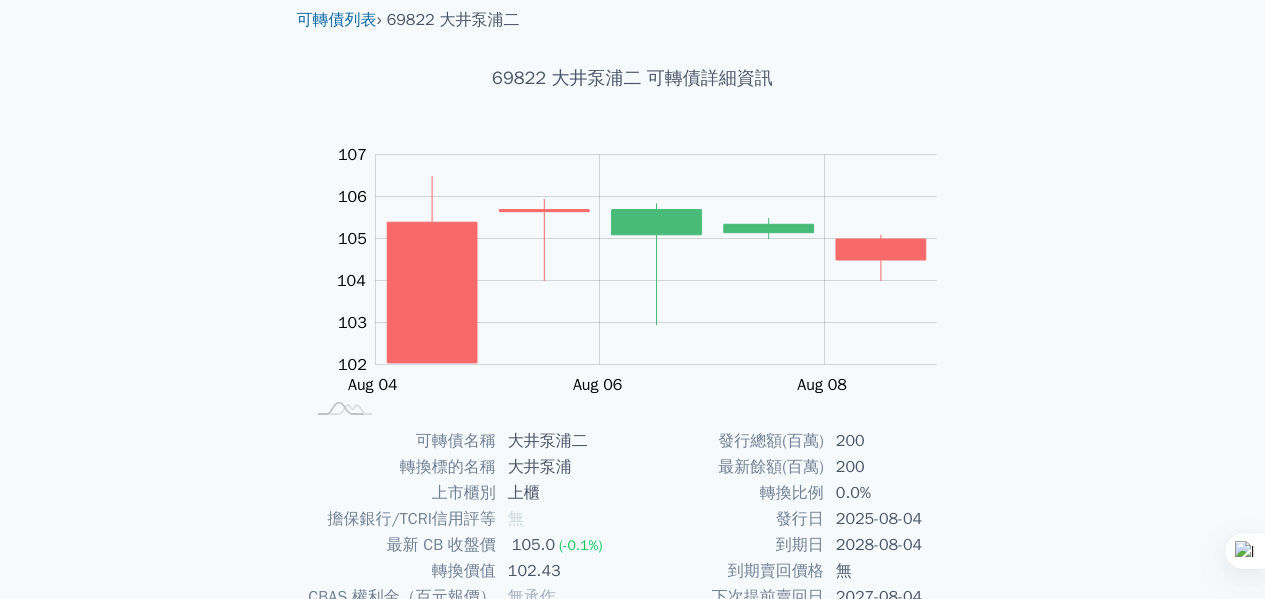 scroll, scrollTop: 0, scrollLeft: 0, axis: both 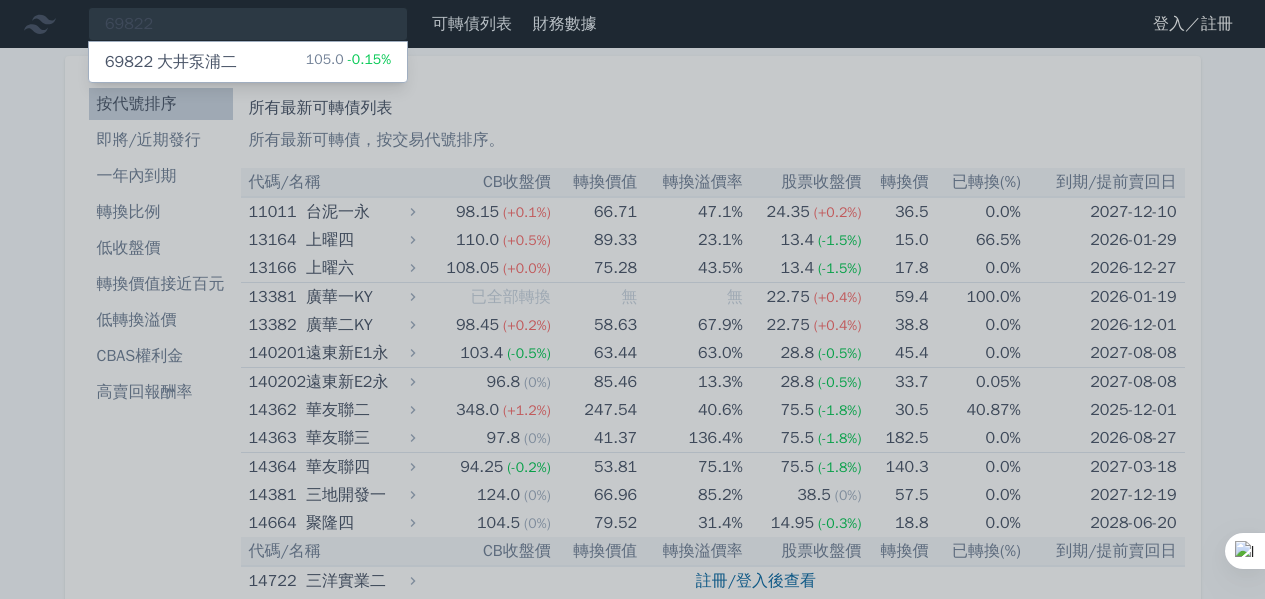 click on "69822 大井泵浦二
105.0 -0.15%" at bounding box center [248, 62] 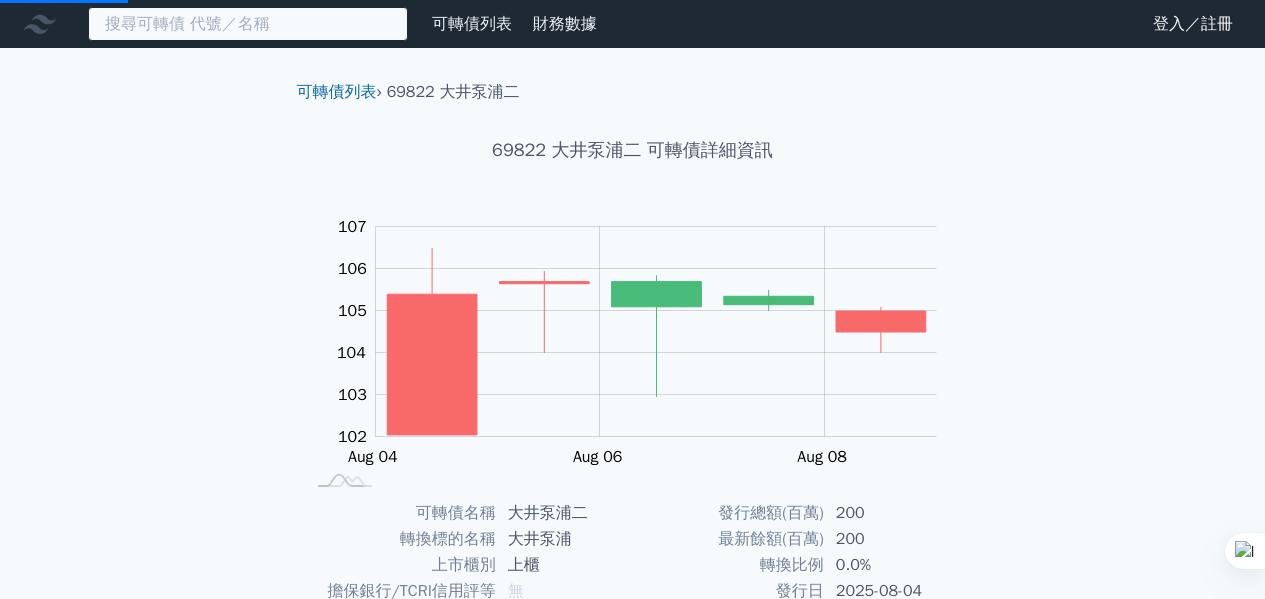click at bounding box center (248, 24) 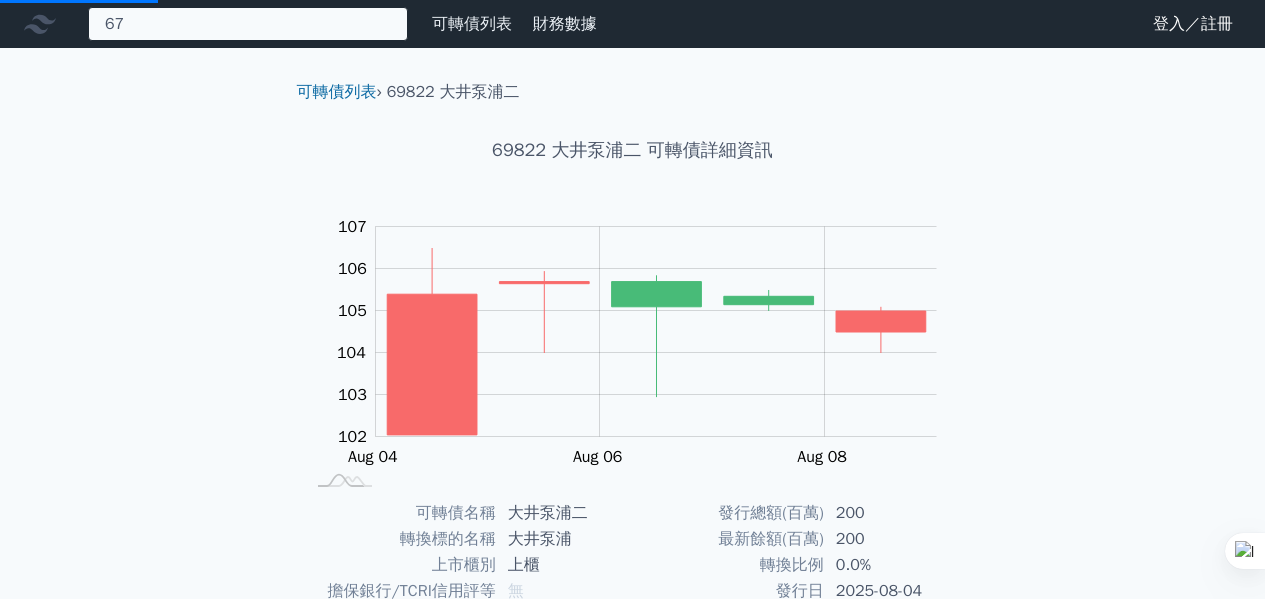 type on "676" 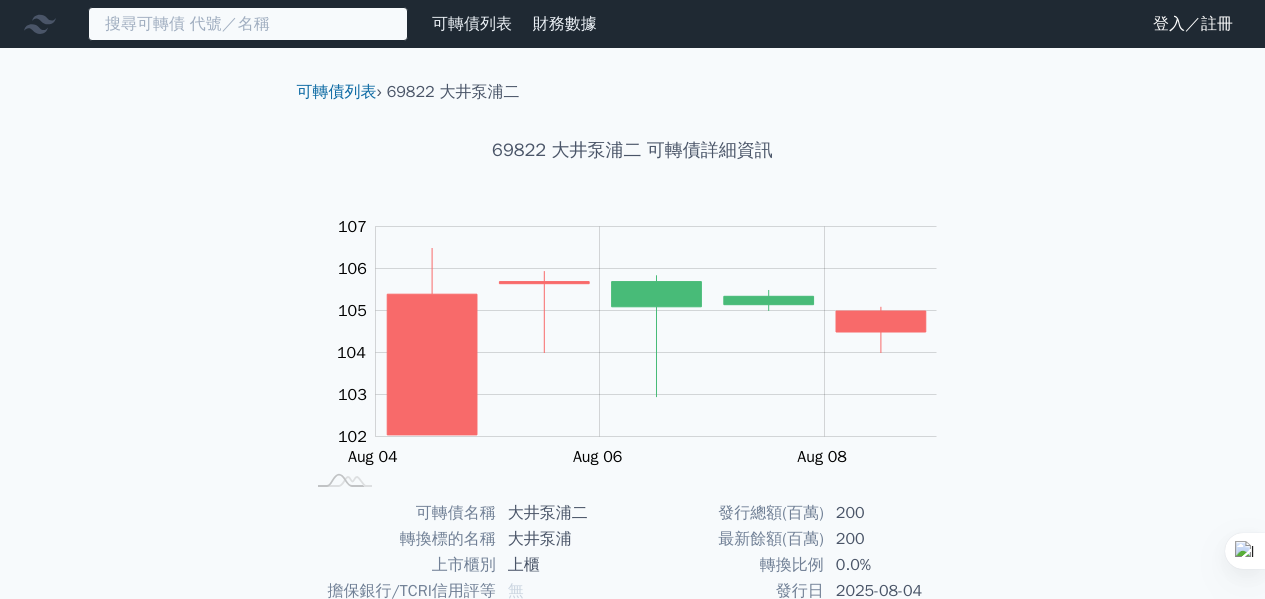 click at bounding box center (248, 24) 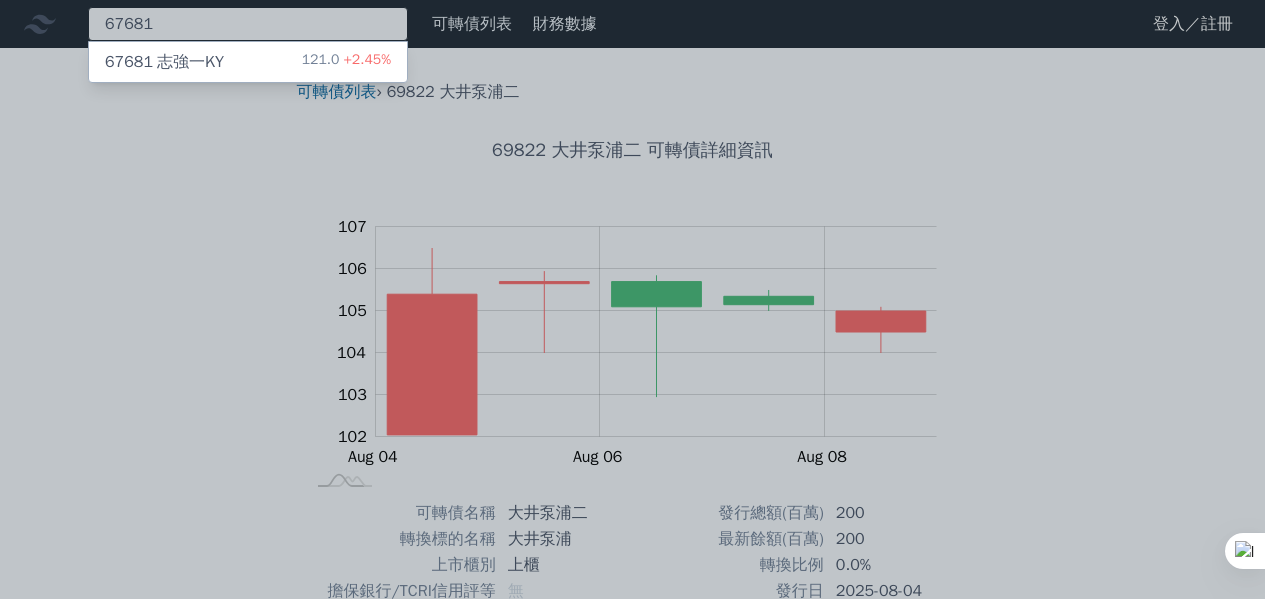 type on "67681" 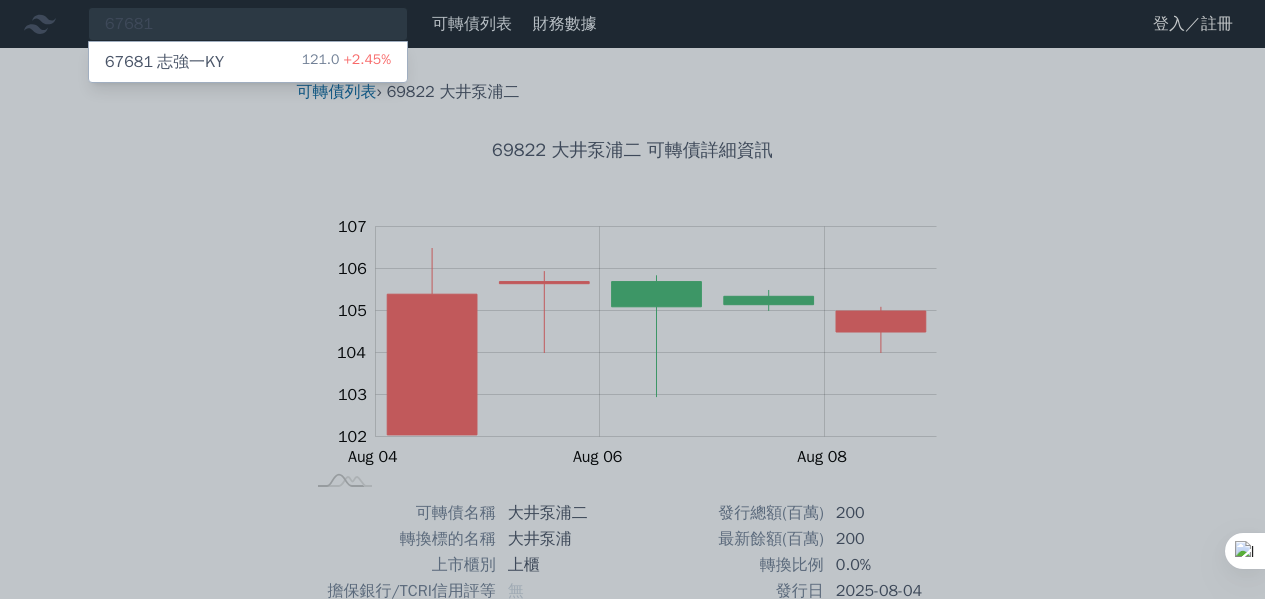 click on "67681 志強一KY" at bounding box center [164, 62] 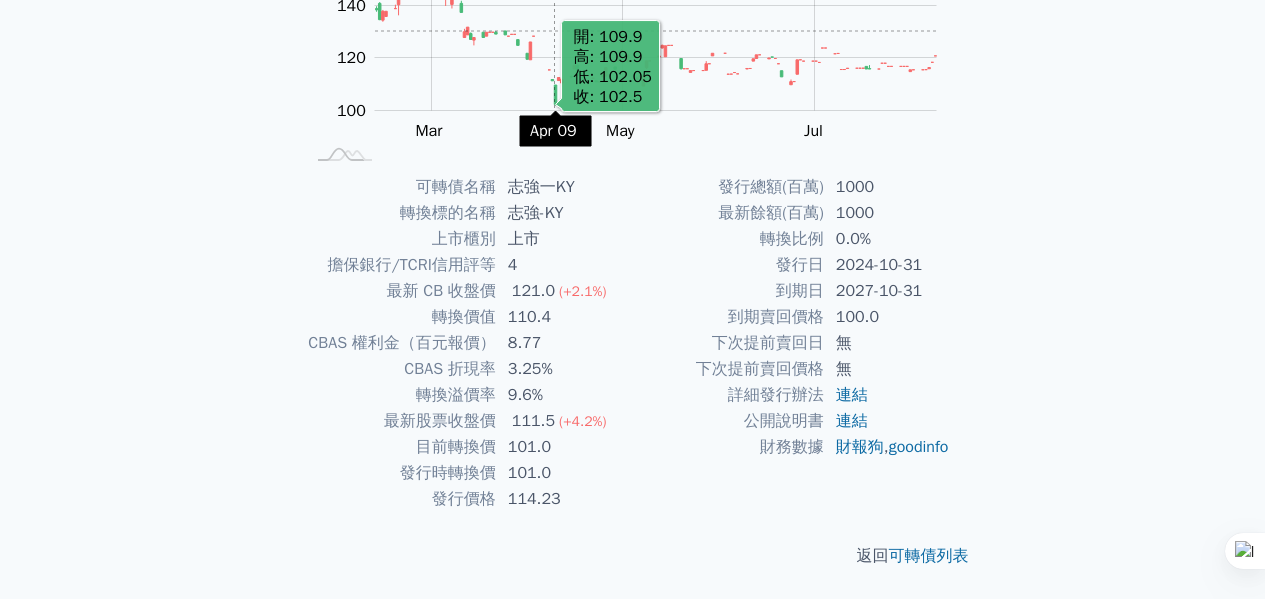 scroll, scrollTop: 0, scrollLeft: 0, axis: both 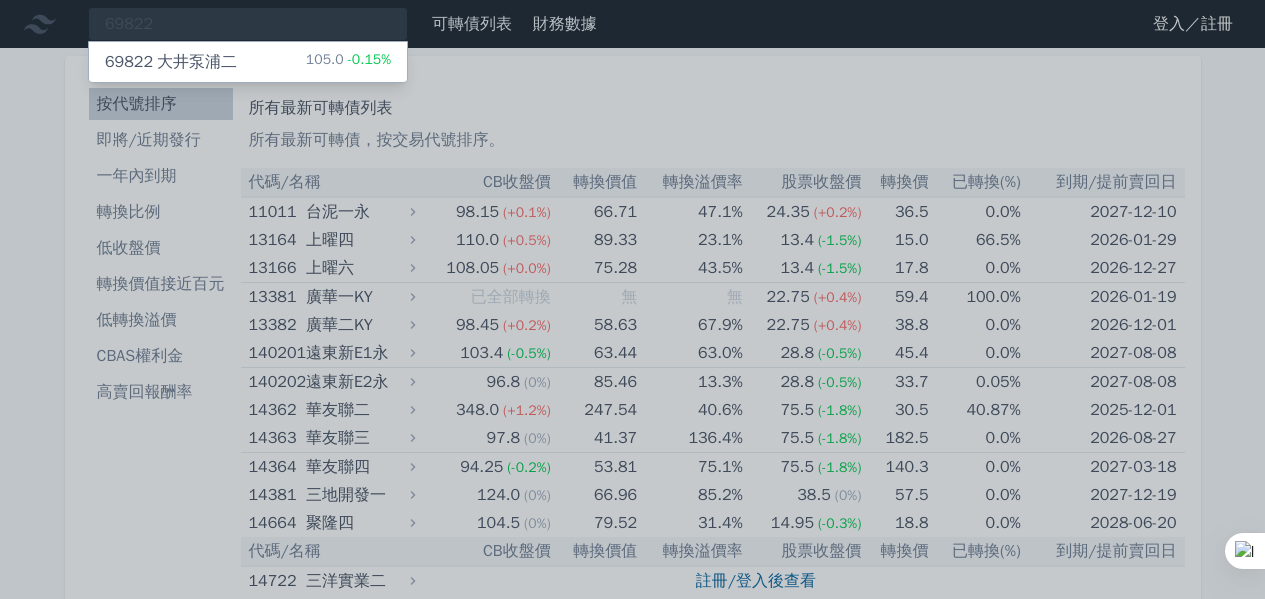click on "69822 大井泵浦二" at bounding box center [171, 62] 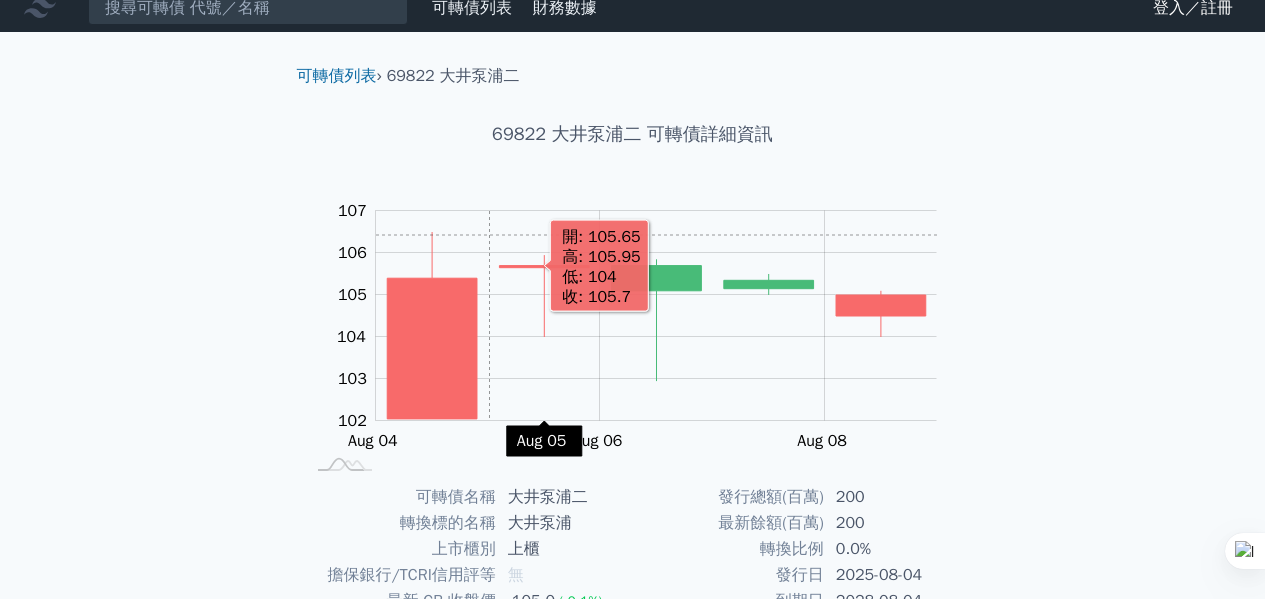 scroll, scrollTop: 0, scrollLeft: 0, axis: both 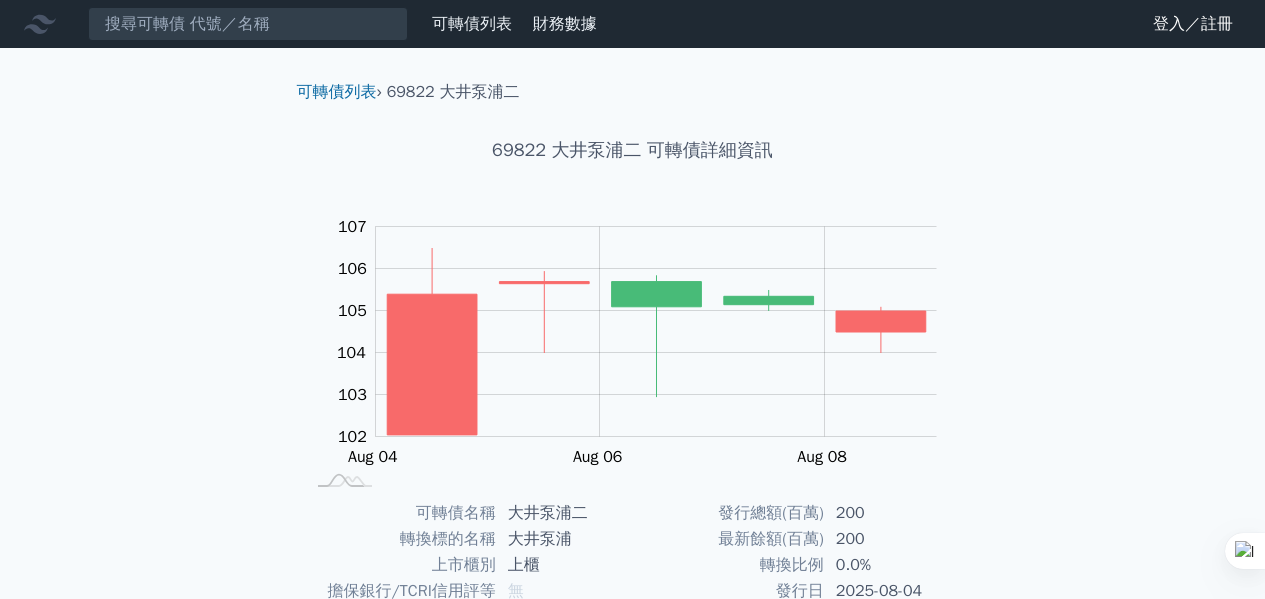click on "可轉債列表" at bounding box center (472, 24) 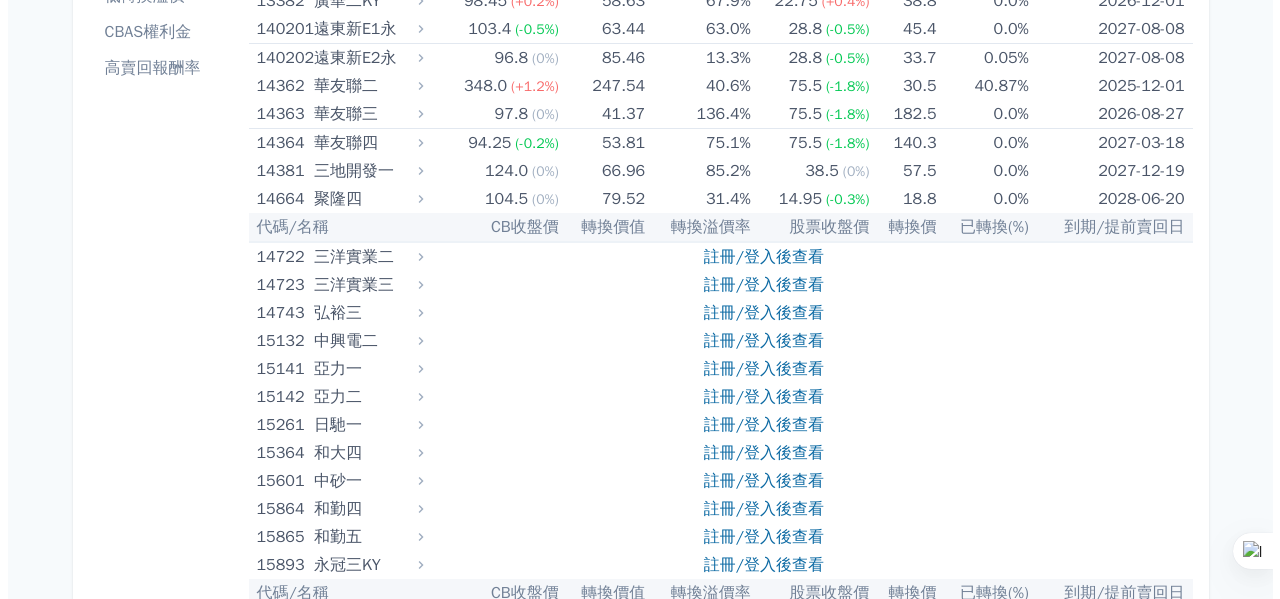 scroll, scrollTop: 0, scrollLeft: 0, axis: both 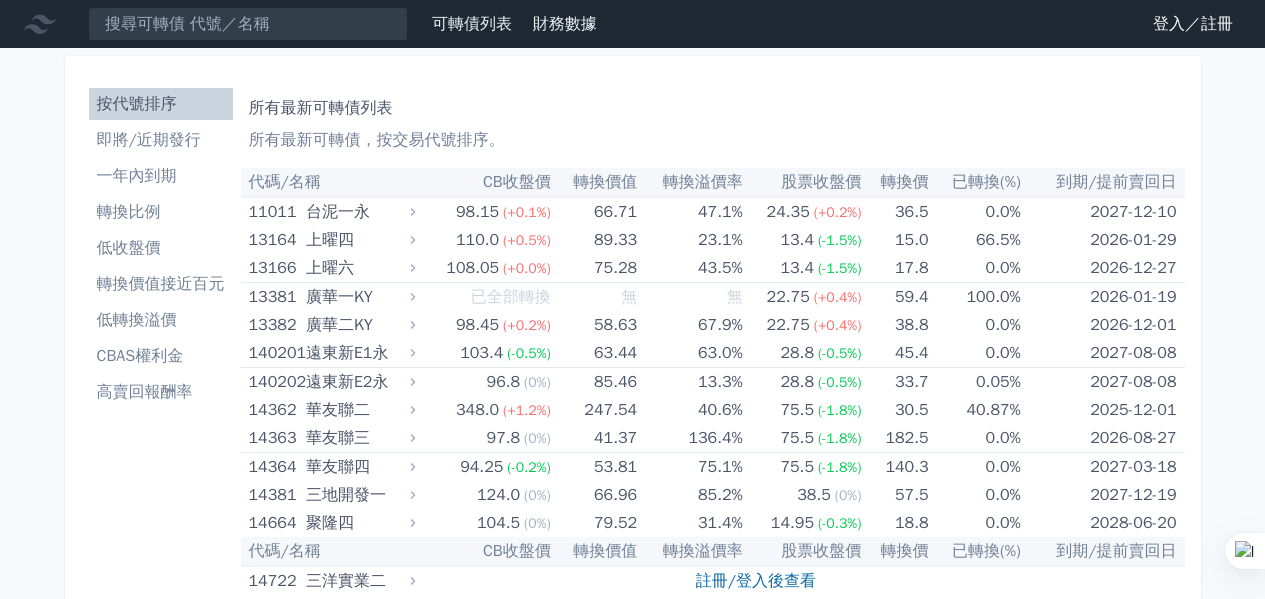 click on "登入／註冊" at bounding box center (1193, 24) 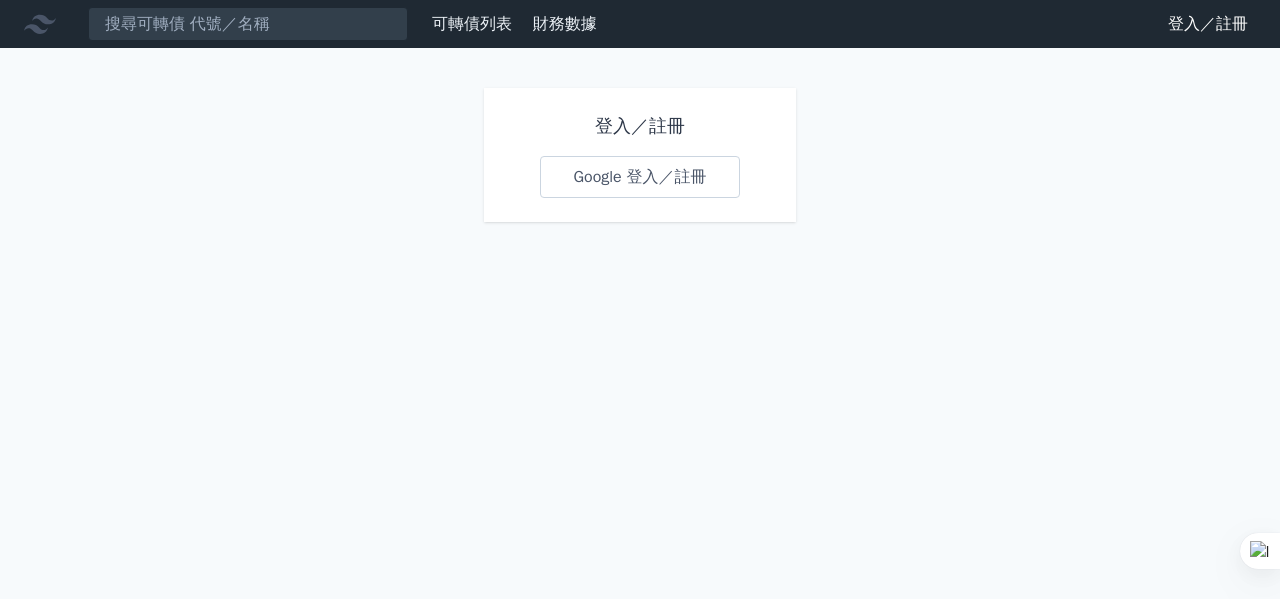 click on "Google 登入／註冊" at bounding box center [639, 177] 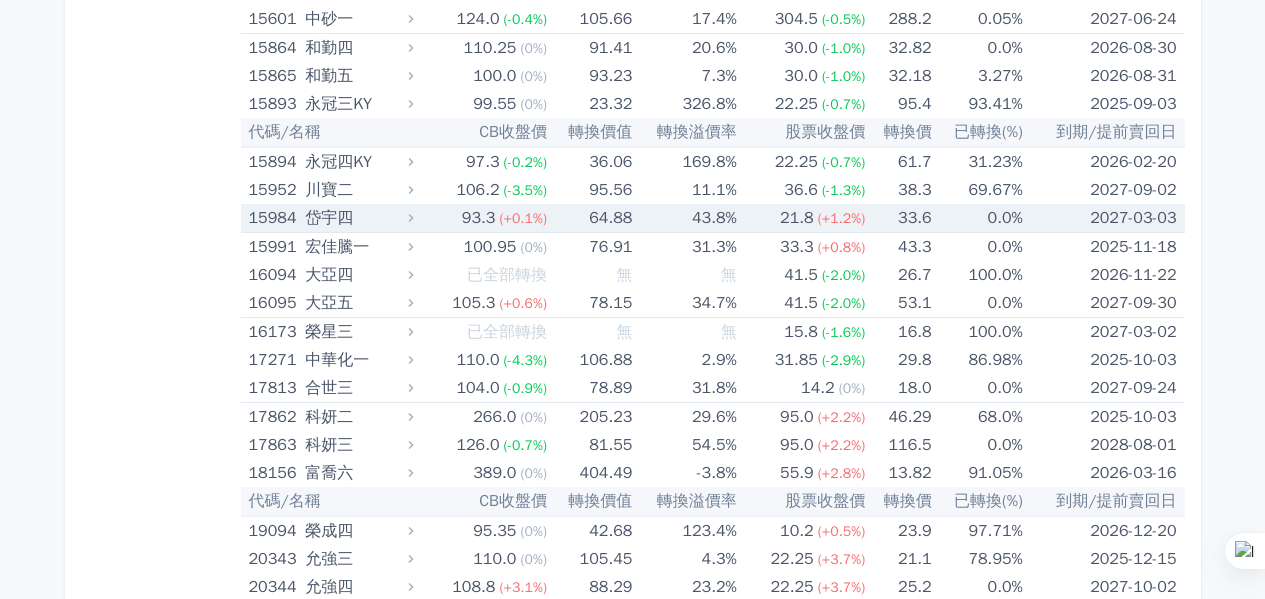 scroll, scrollTop: 1089, scrollLeft: 0, axis: vertical 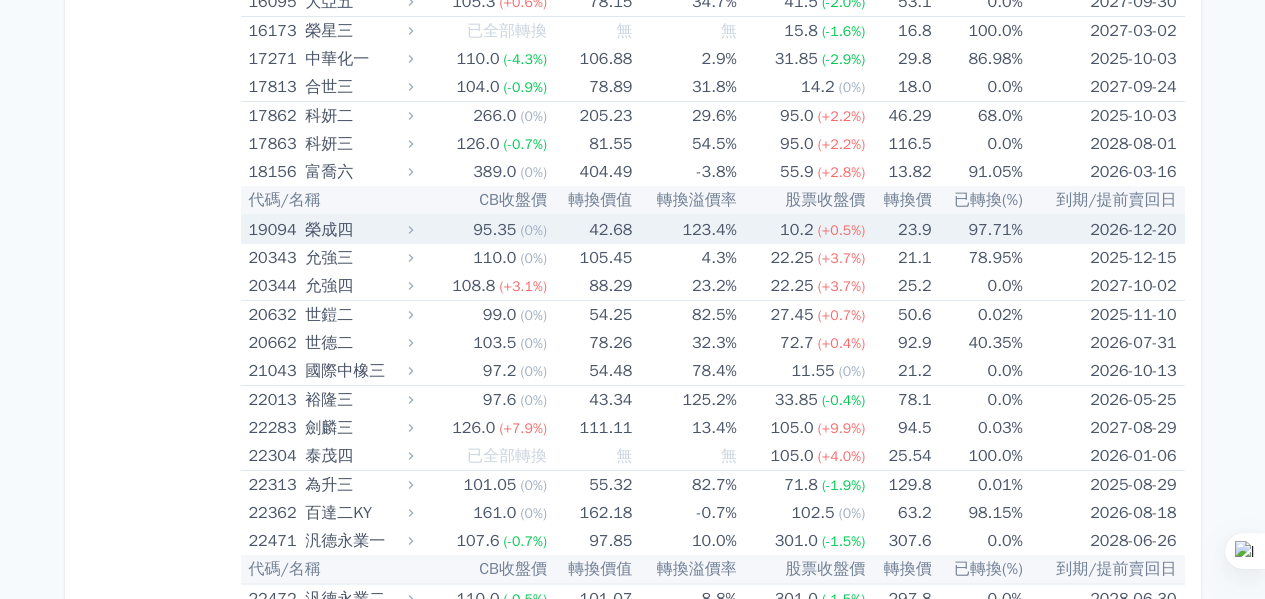 drag, startPoint x: 0, startPoint y: 0, endPoint x: 572, endPoint y: 275, distance: 634.67236 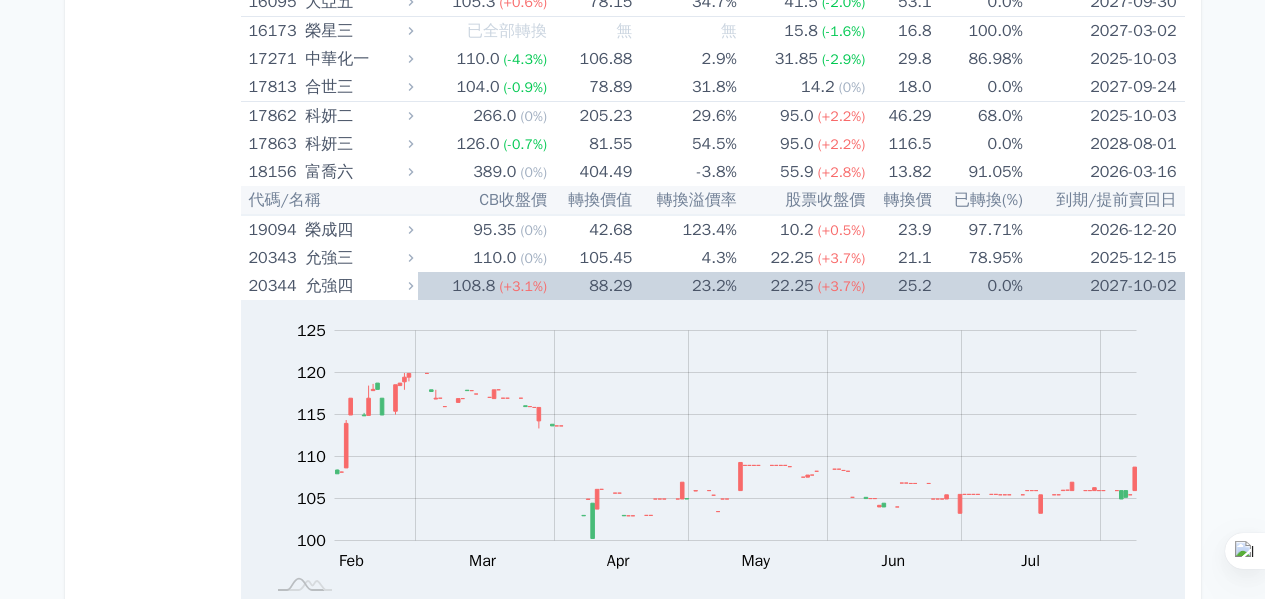 click on "CB收盤價" at bounding box center [482, 200] 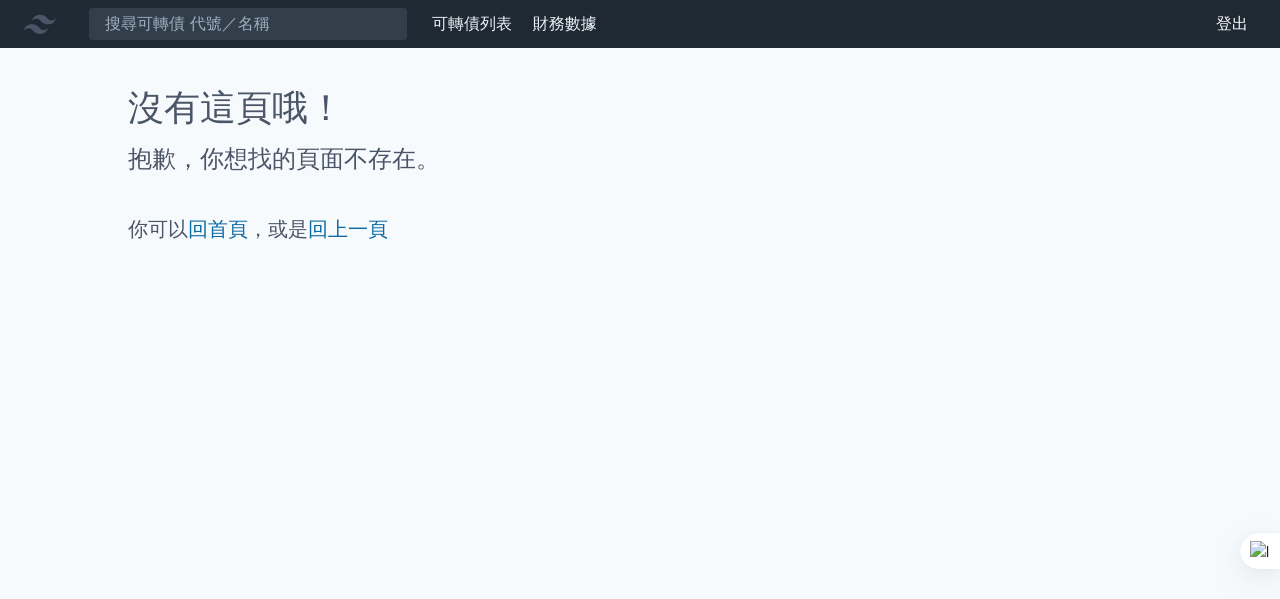 scroll, scrollTop: 0, scrollLeft: 0, axis: both 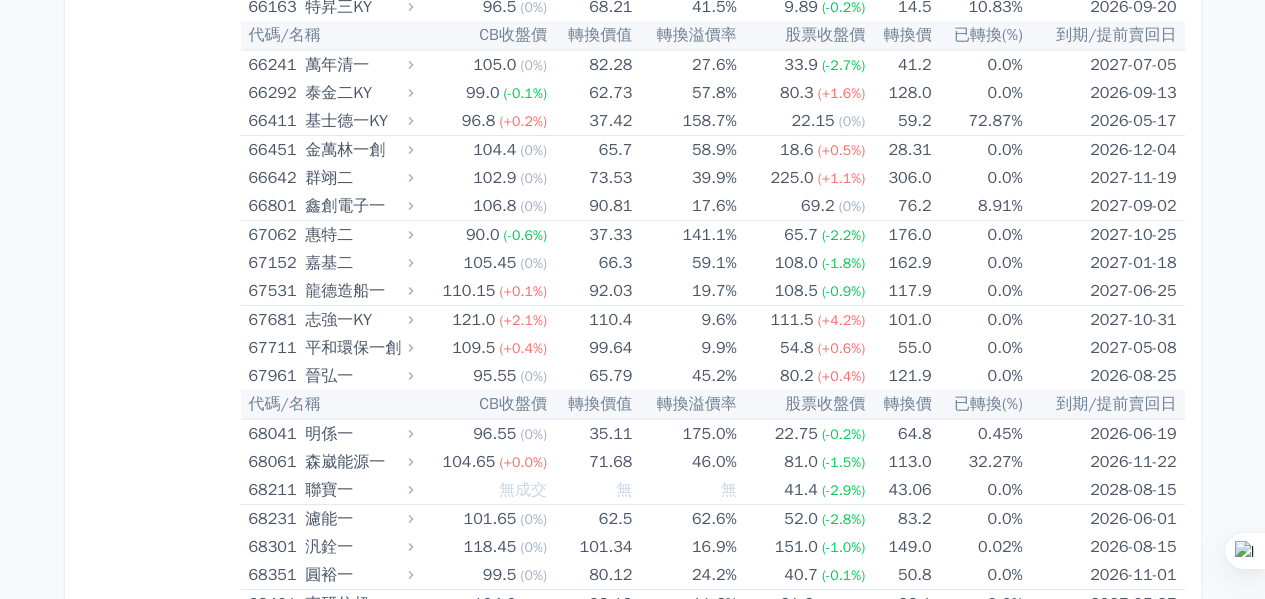 click on "轉換價值" at bounding box center (589, 404) 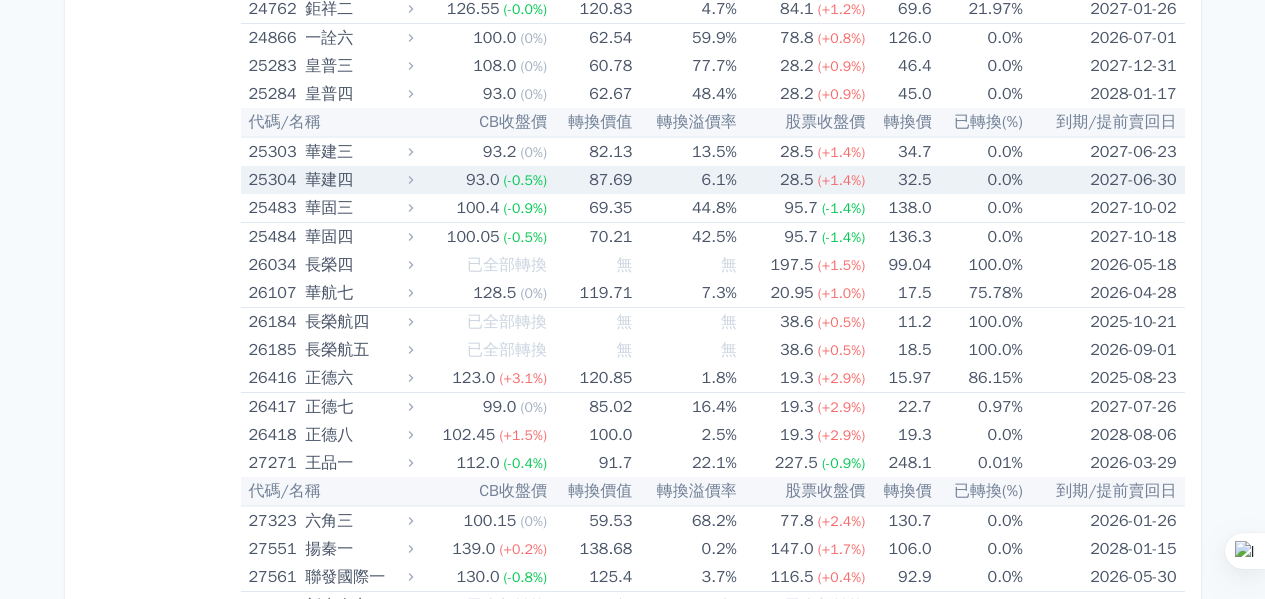 scroll, scrollTop: 2286, scrollLeft: 0, axis: vertical 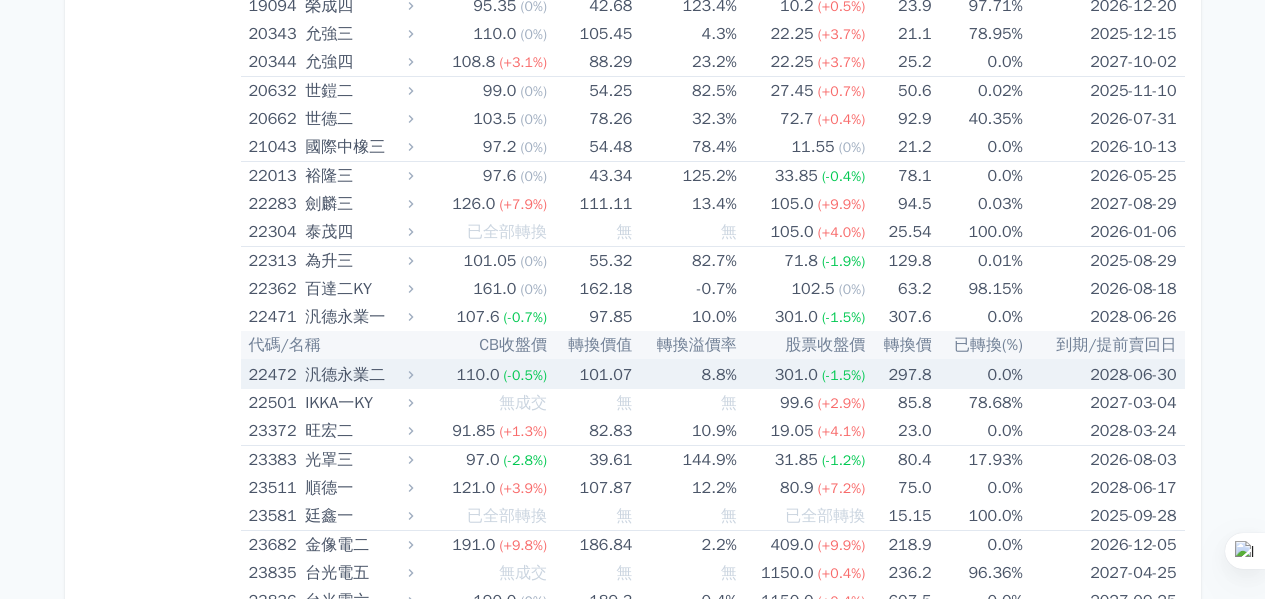 click on "110.0" at bounding box center [477, 375] 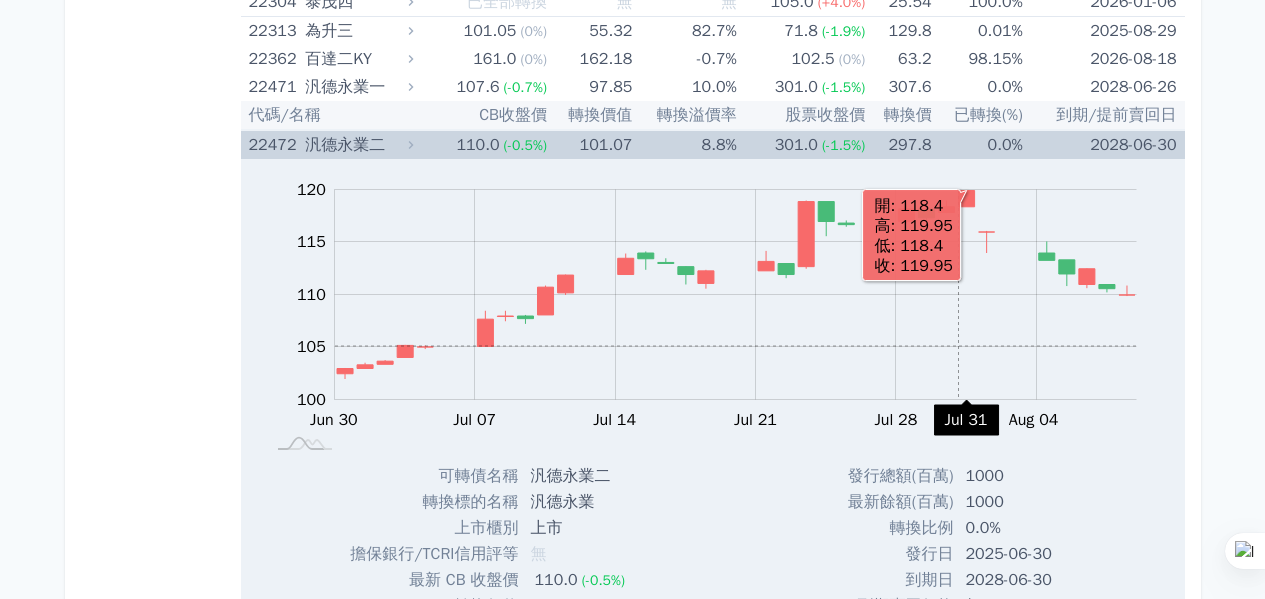 scroll, scrollTop: 1526, scrollLeft: 0, axis: vertical 